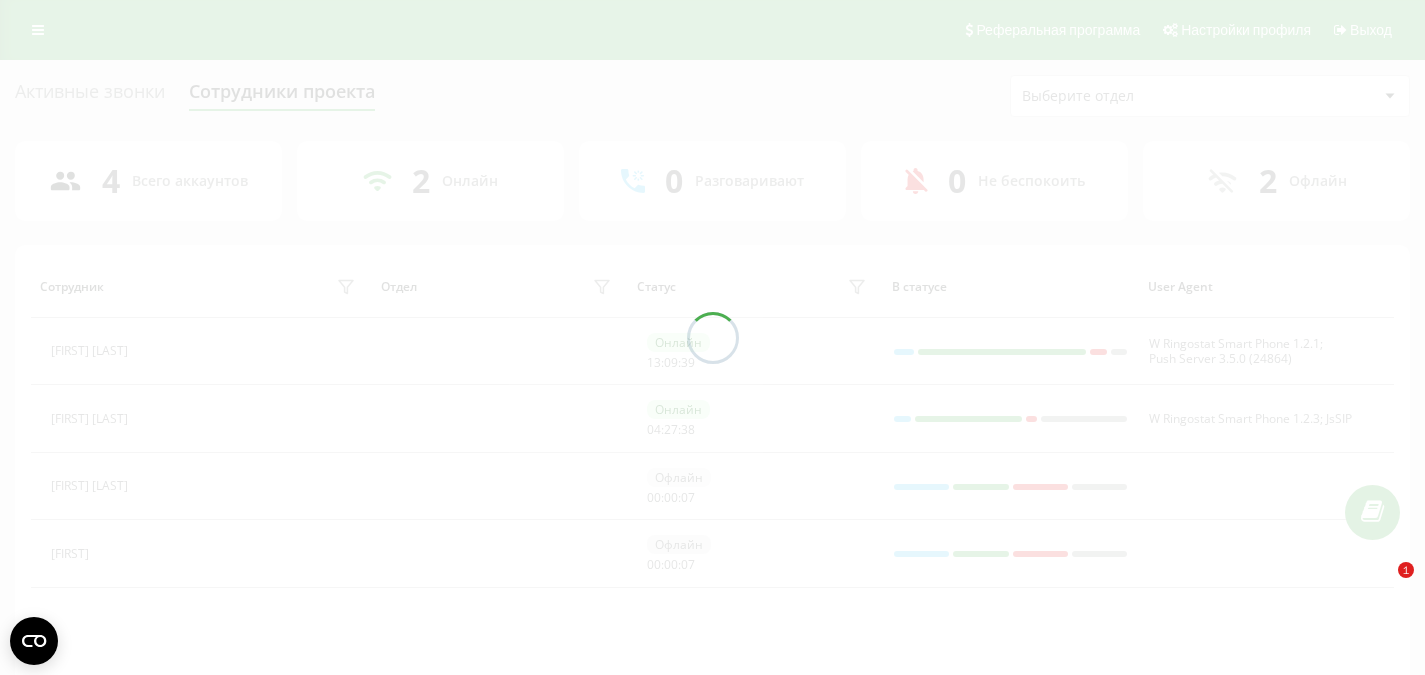 scroll, scrollTop: 0, scrollLeft: 0, axis: both 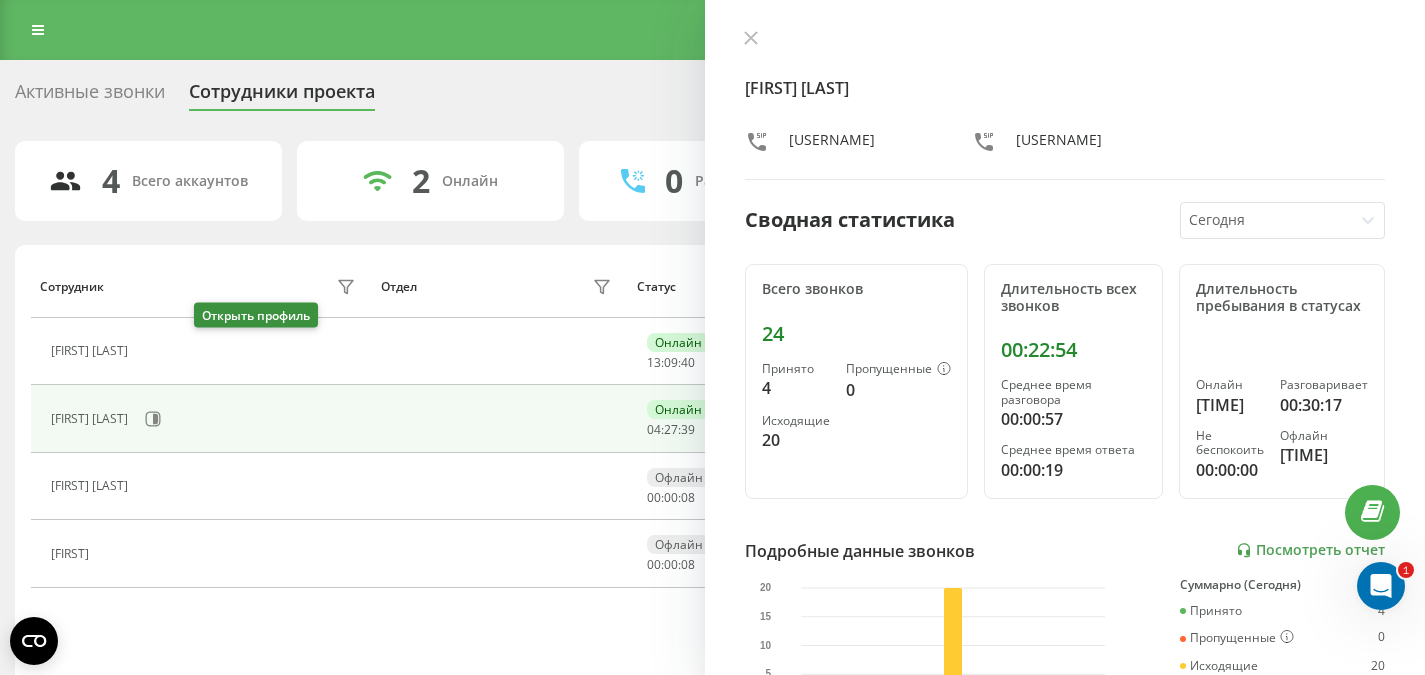 click 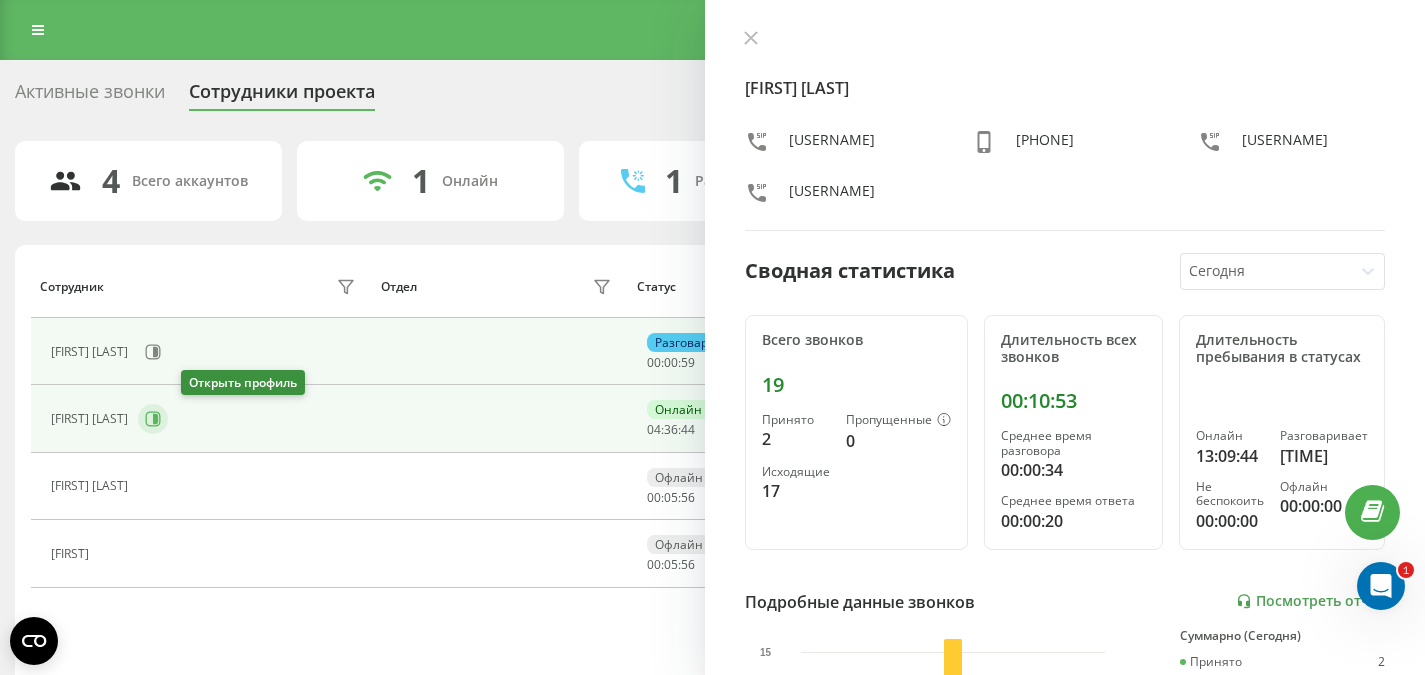 click 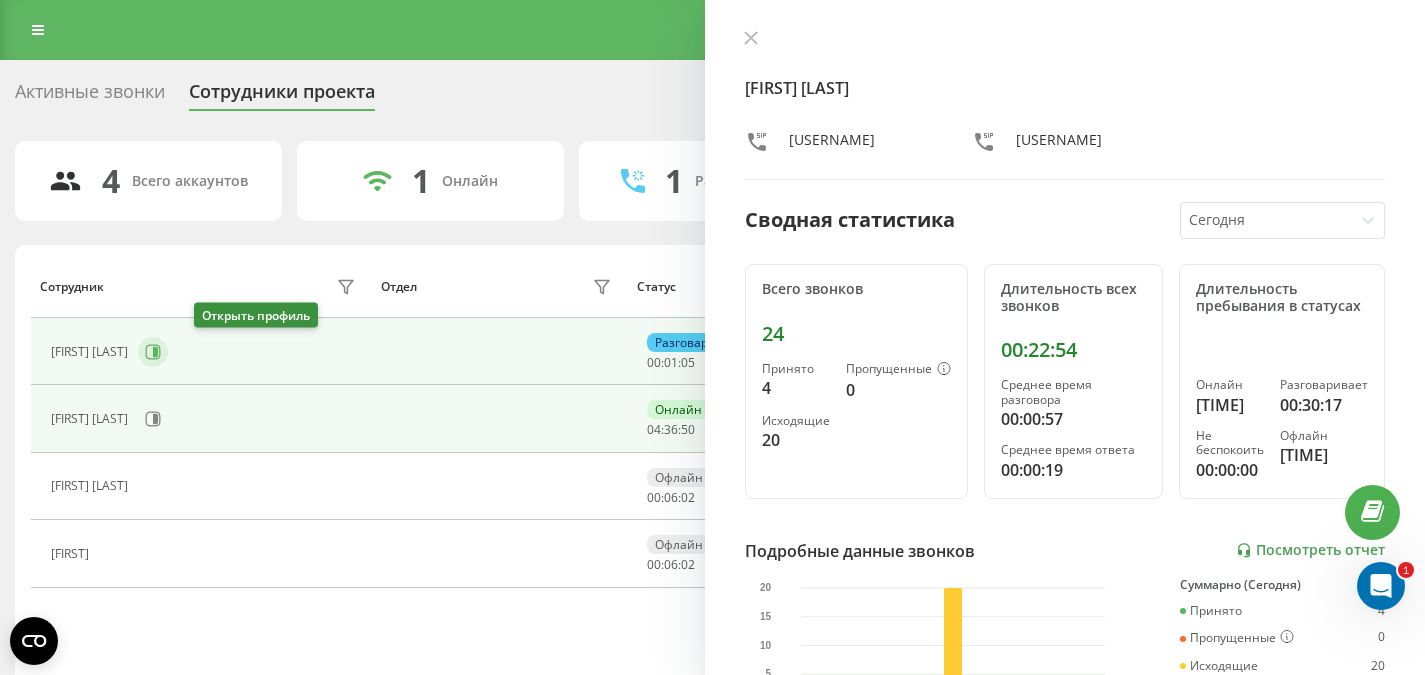 click 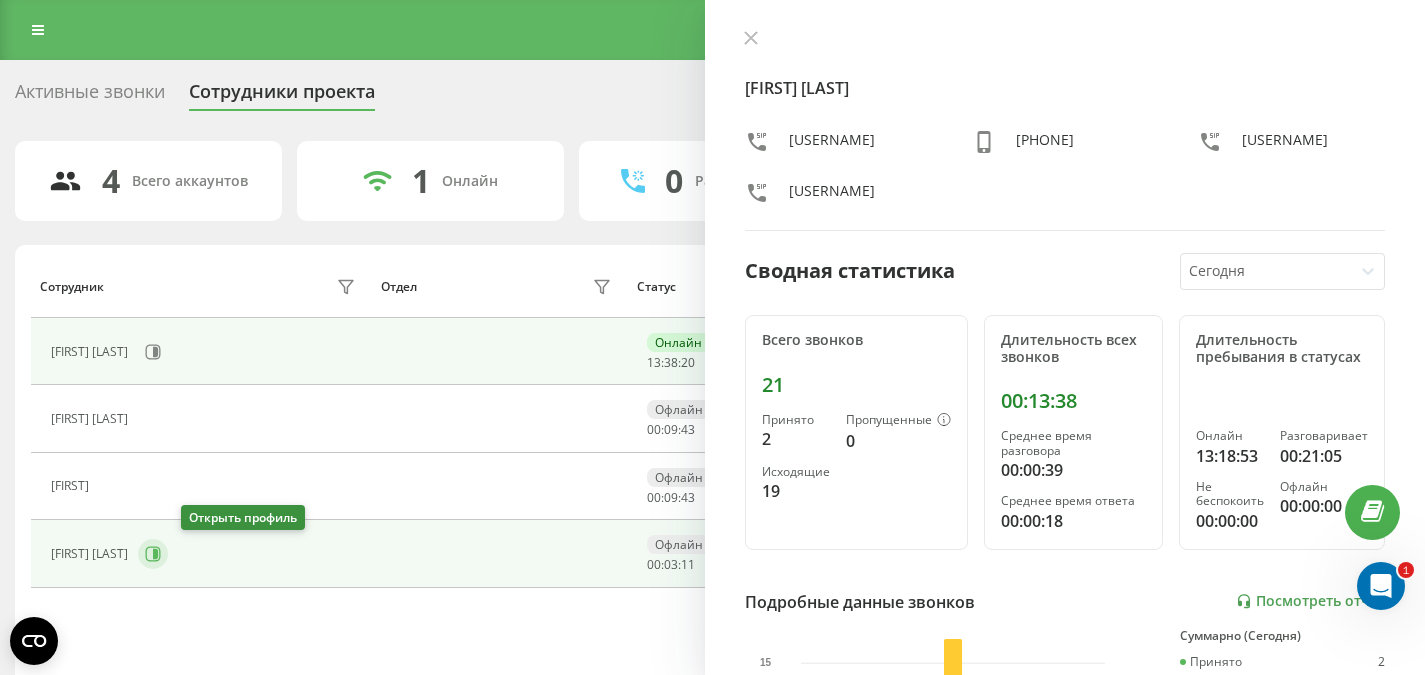 click at bounding box center [153, 554] 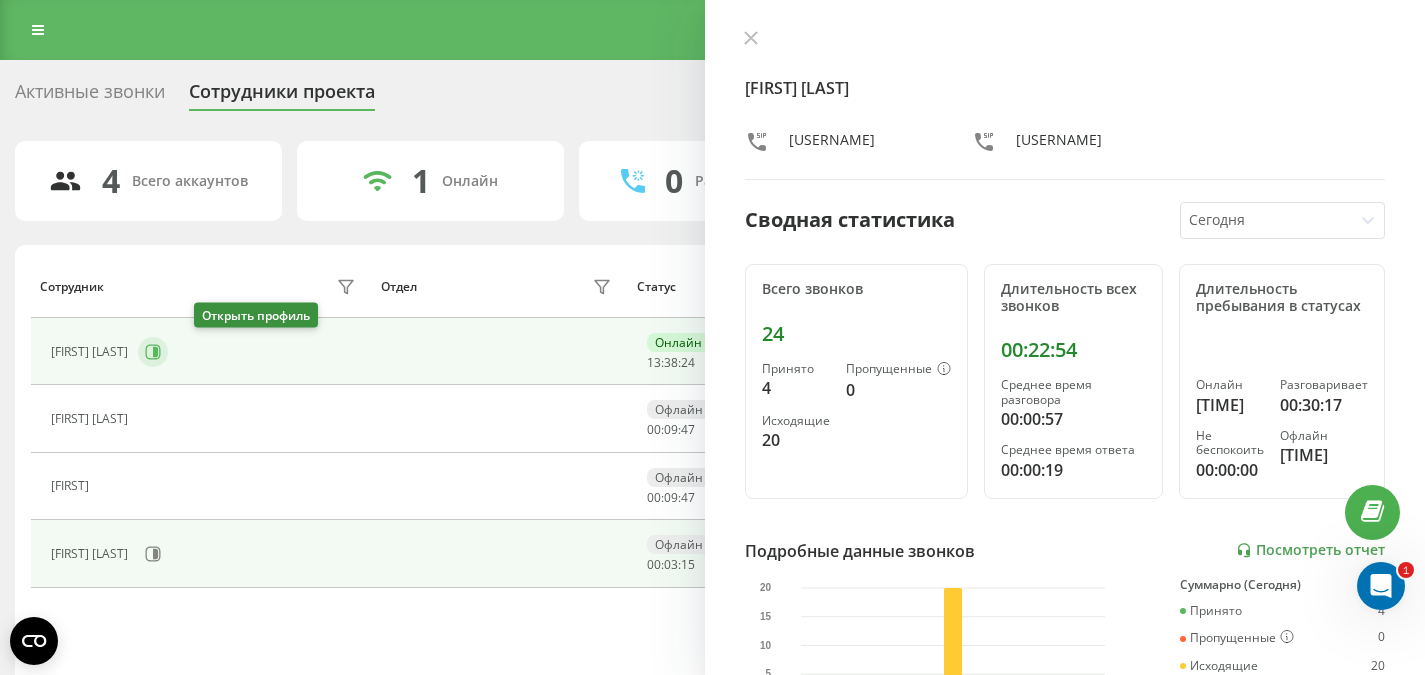 click 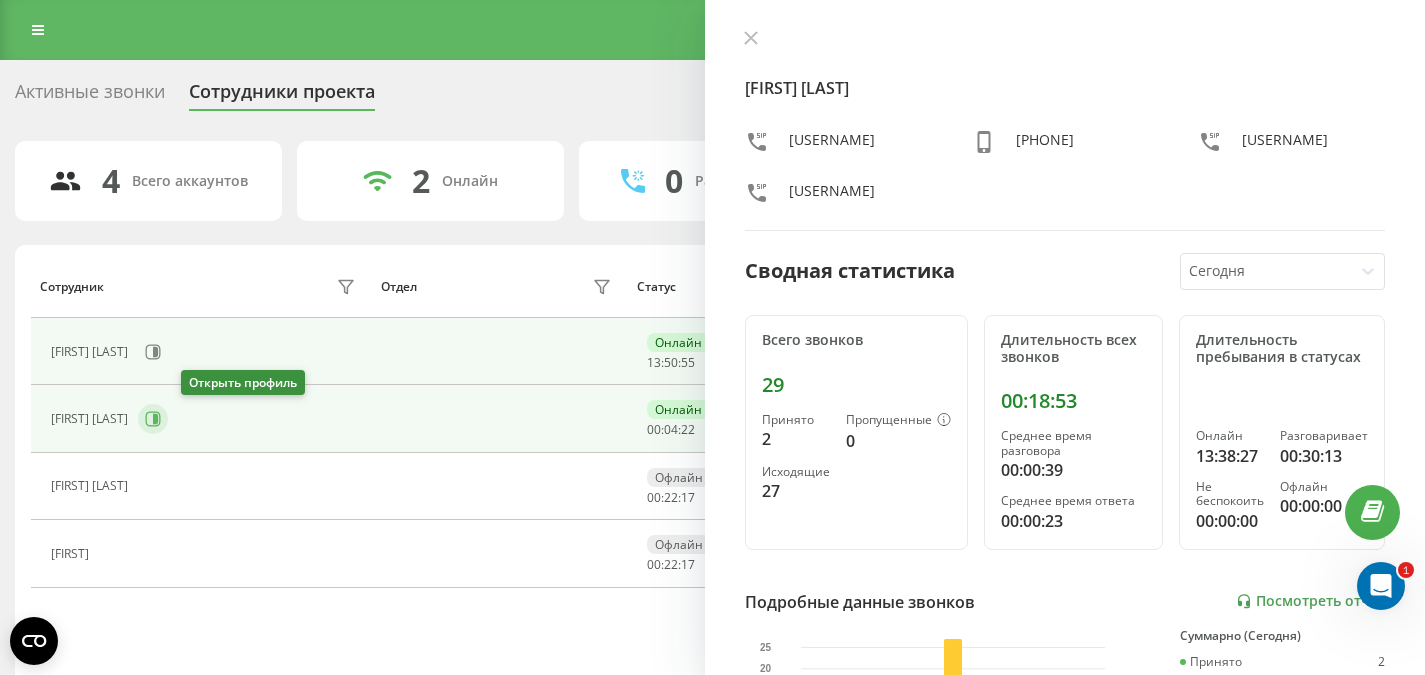click 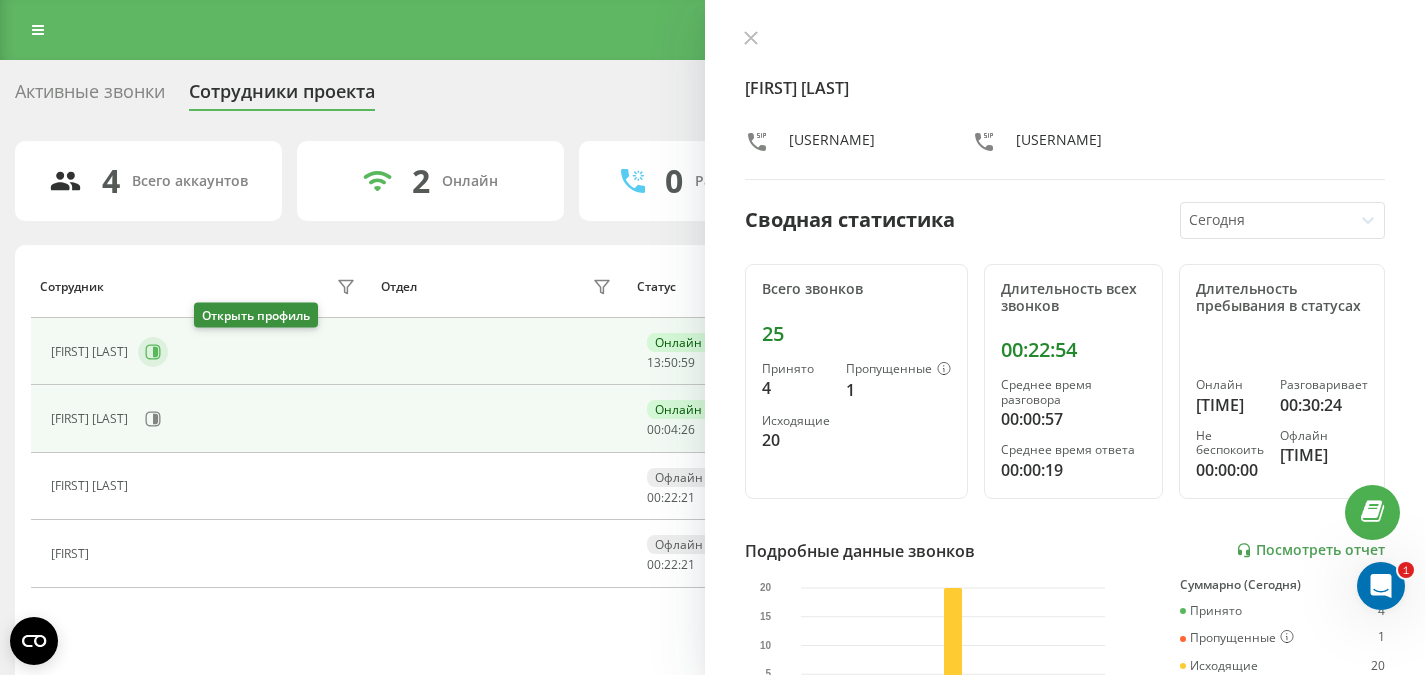 click 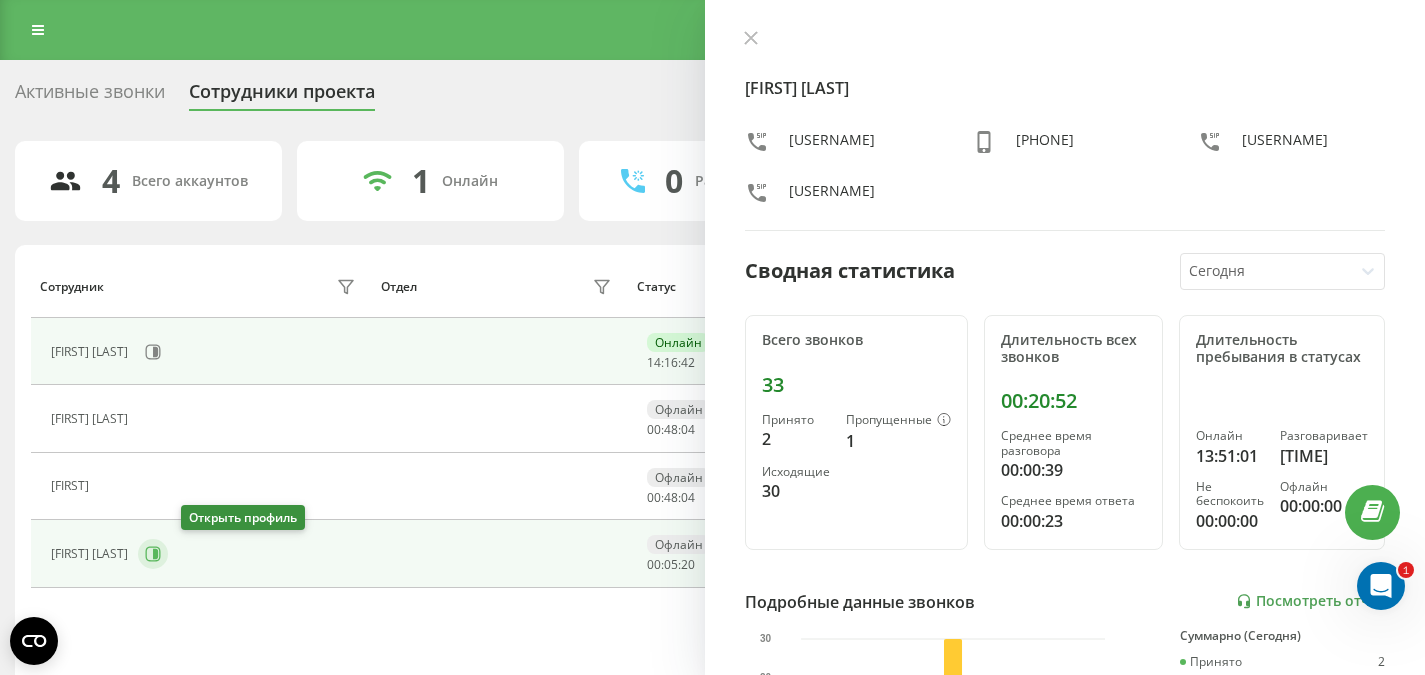 click 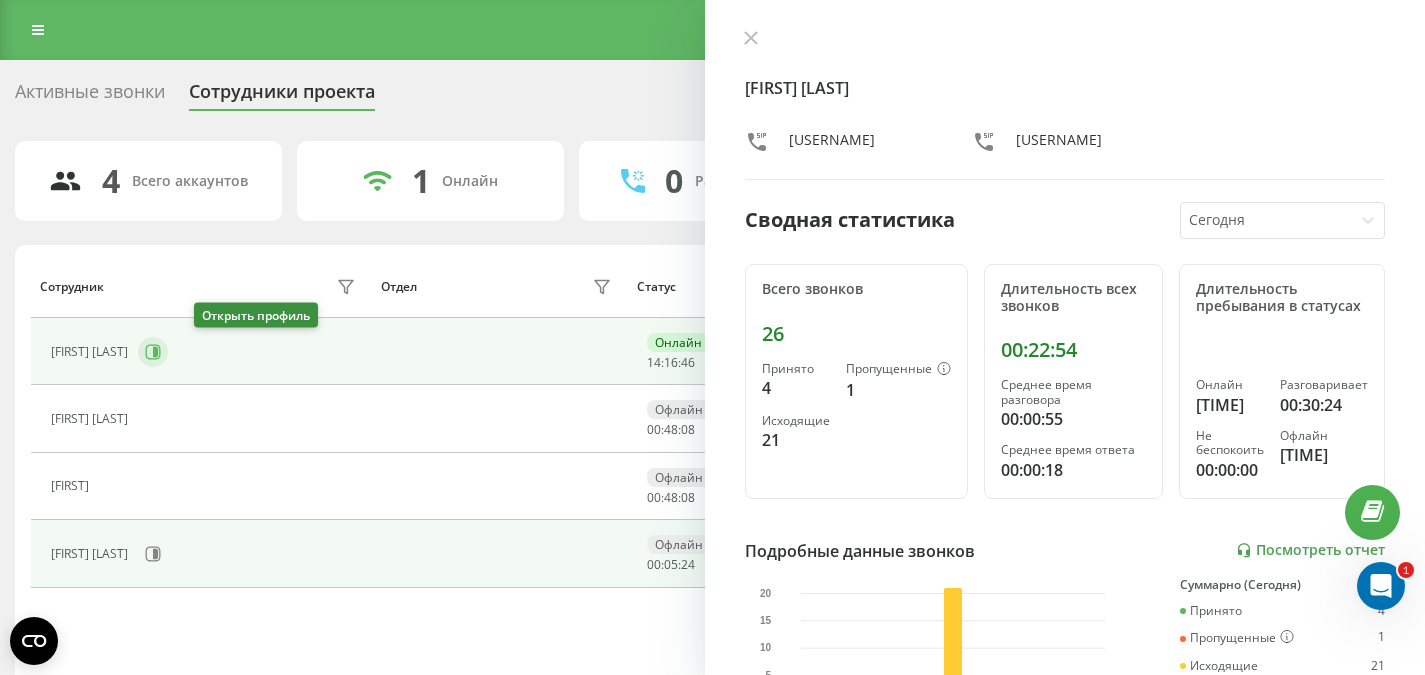 click 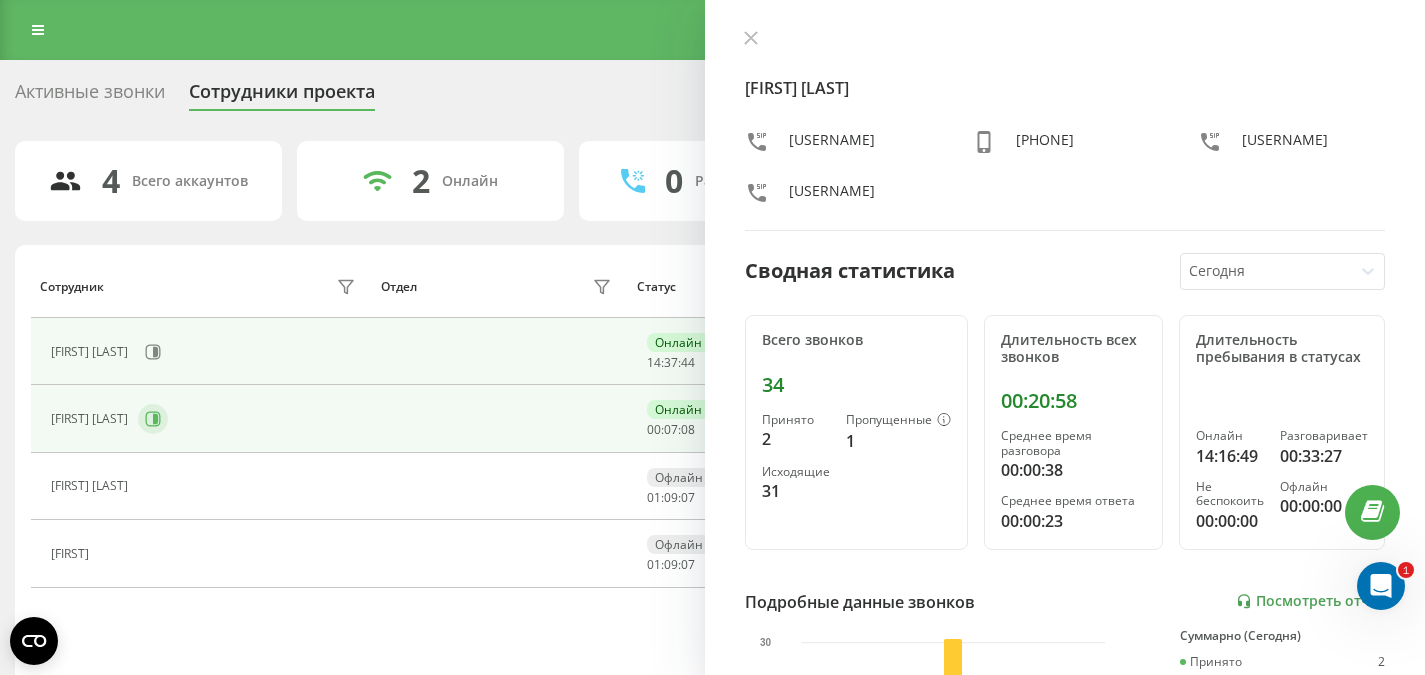 click 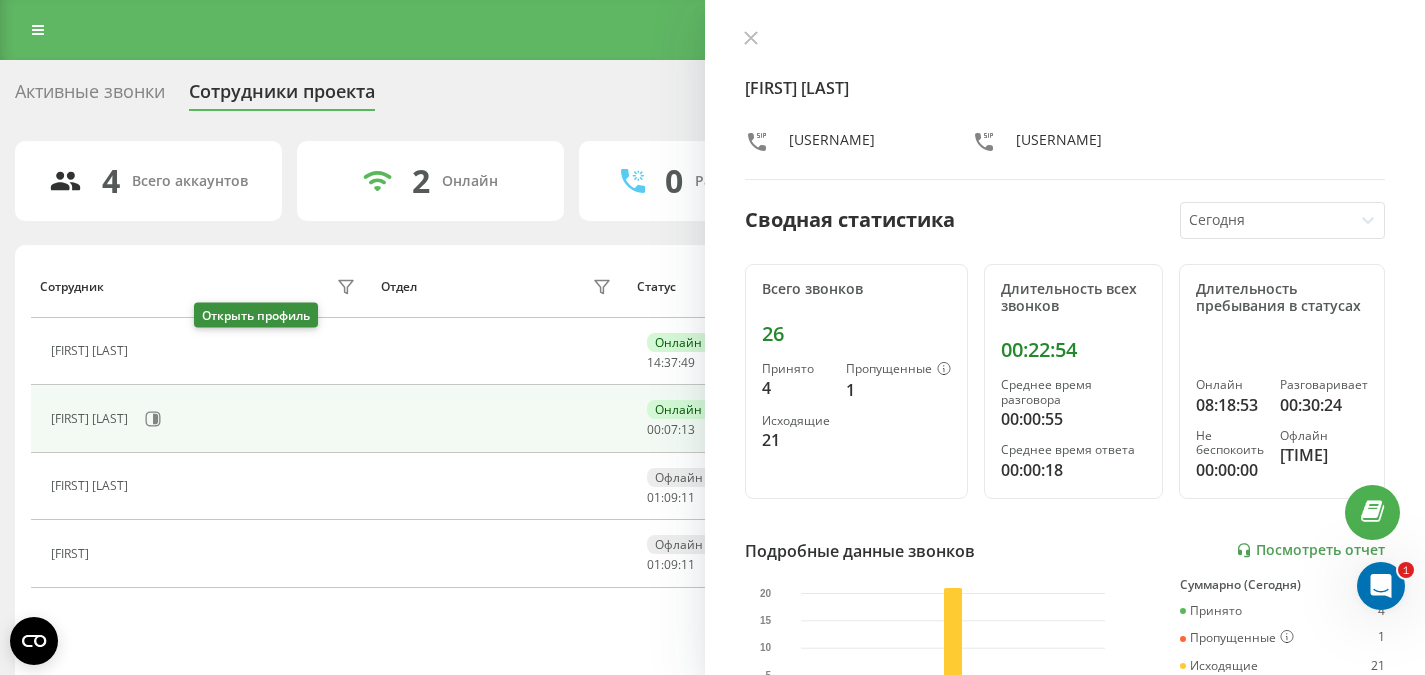 click 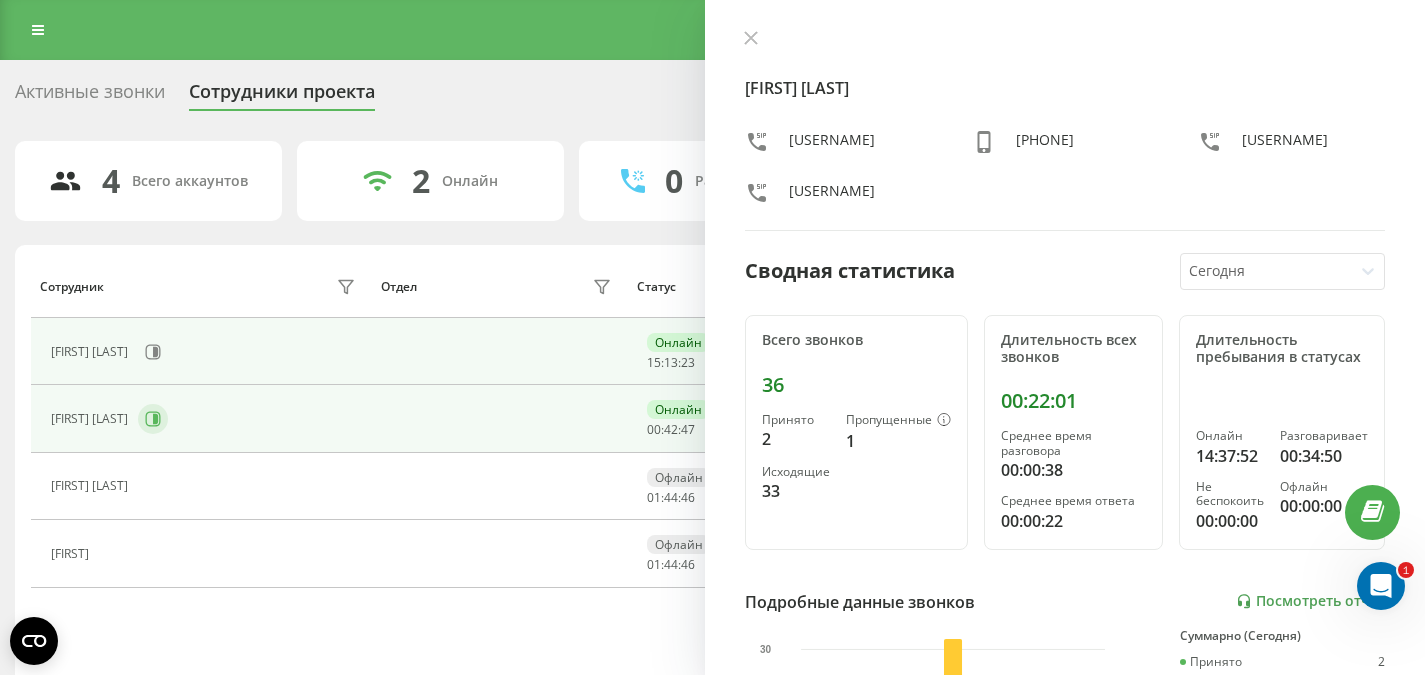 click 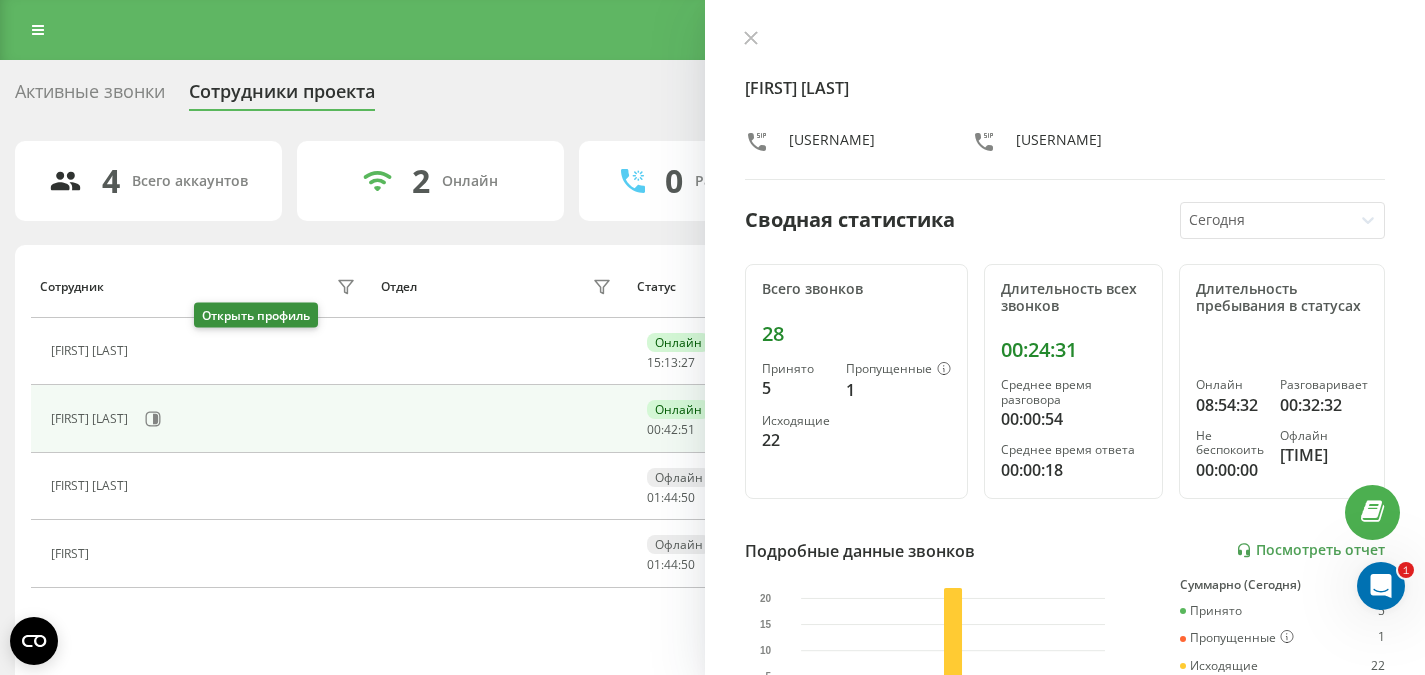 click 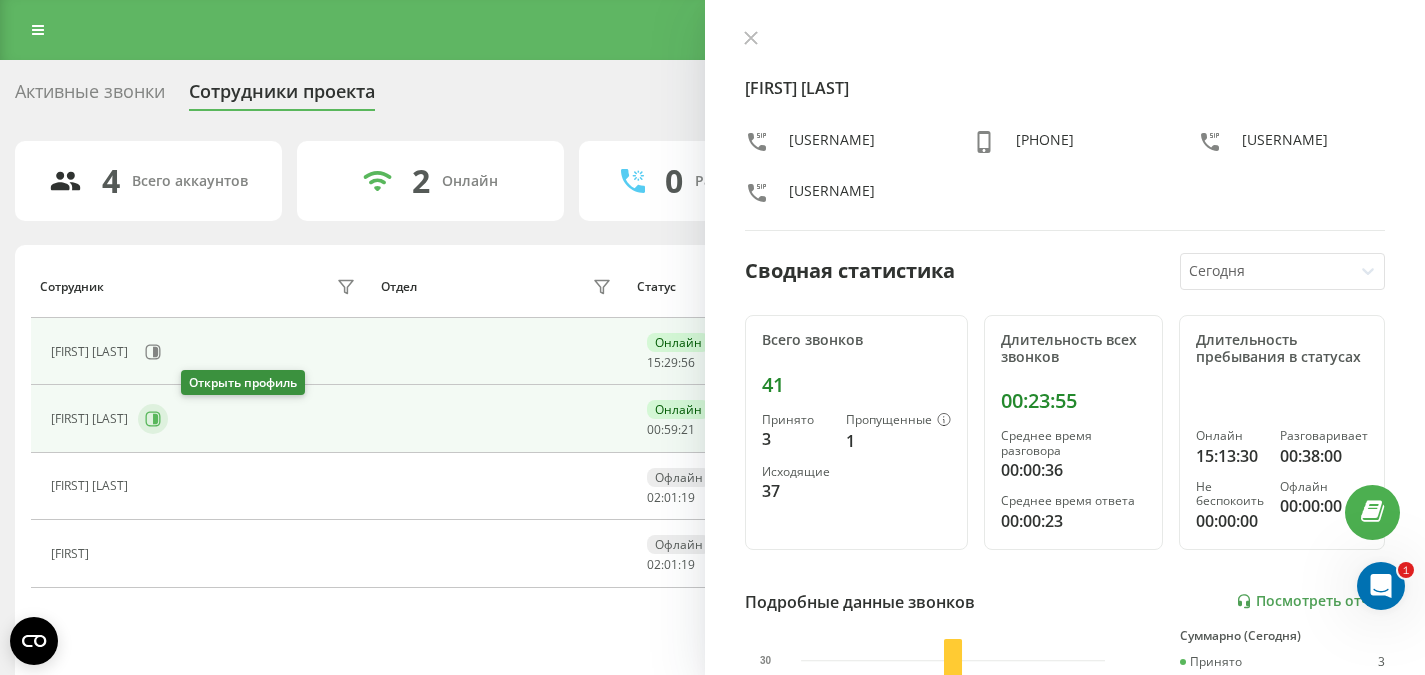 click at bounding box center (153, 419) 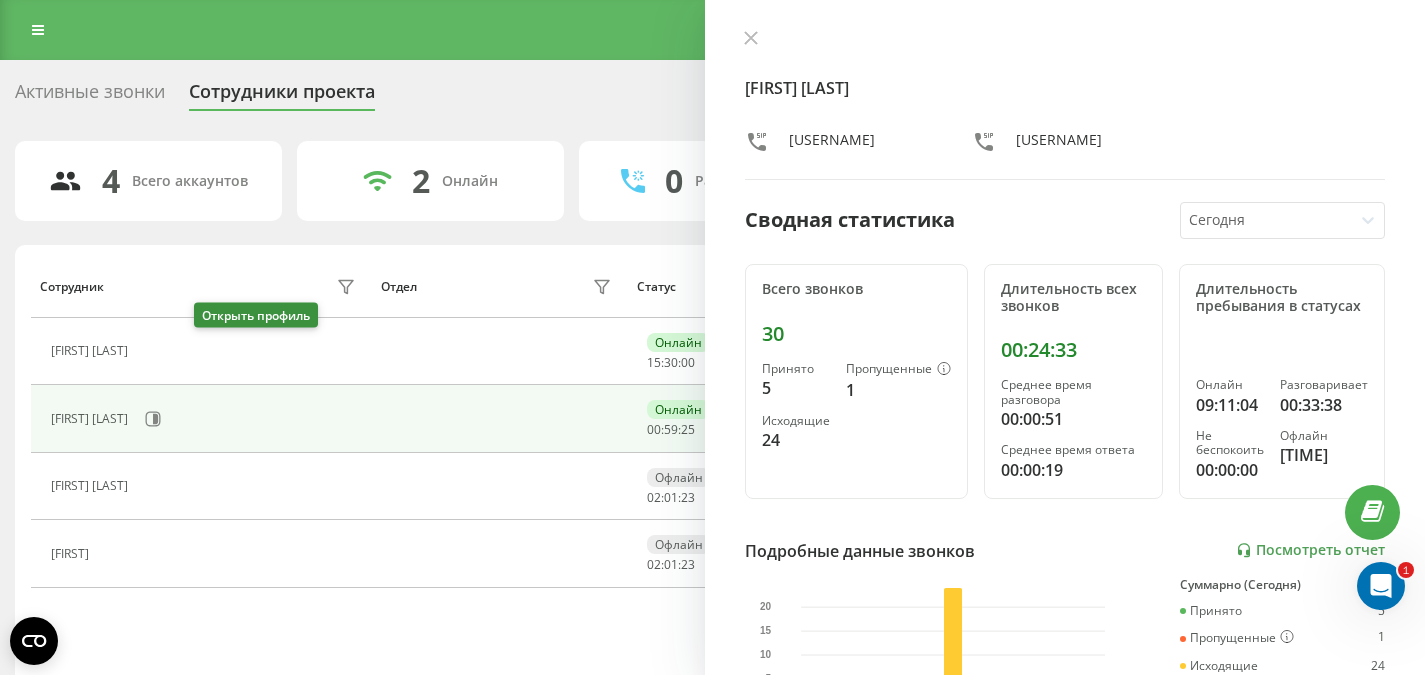 click 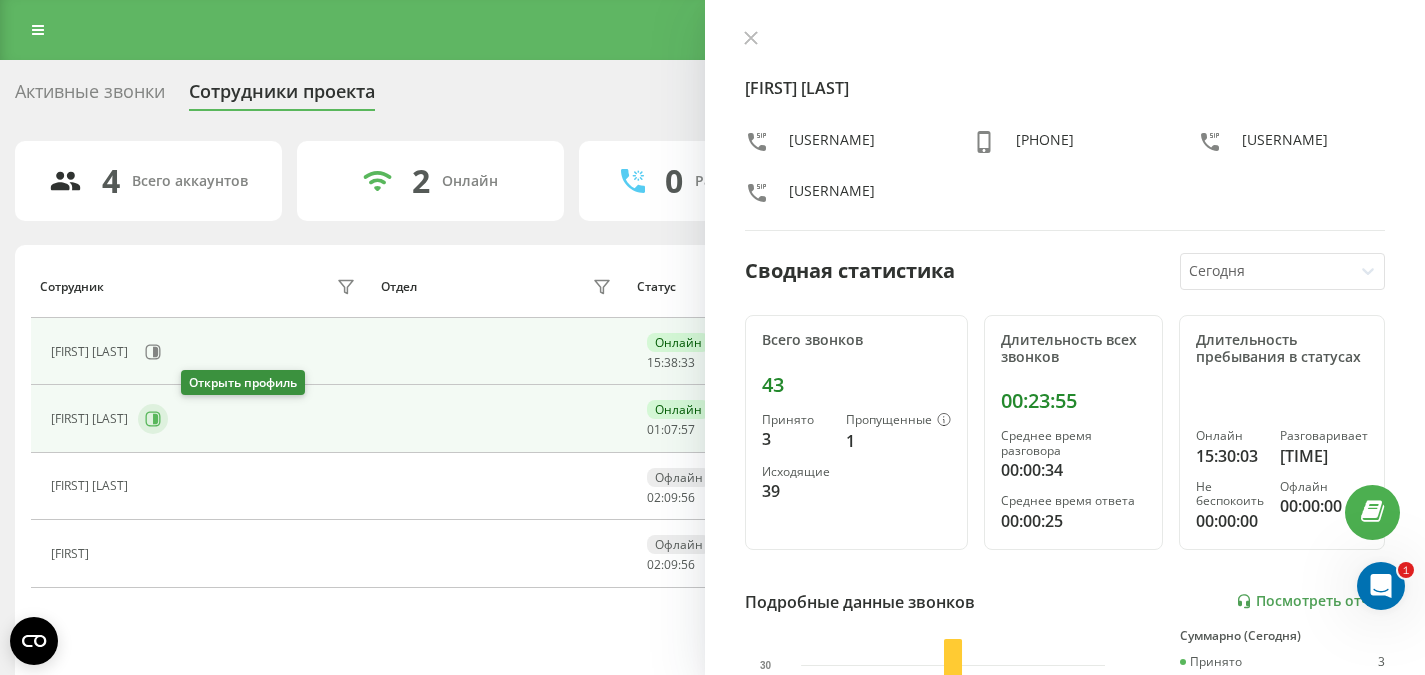 click at bounding box center (153, 419) 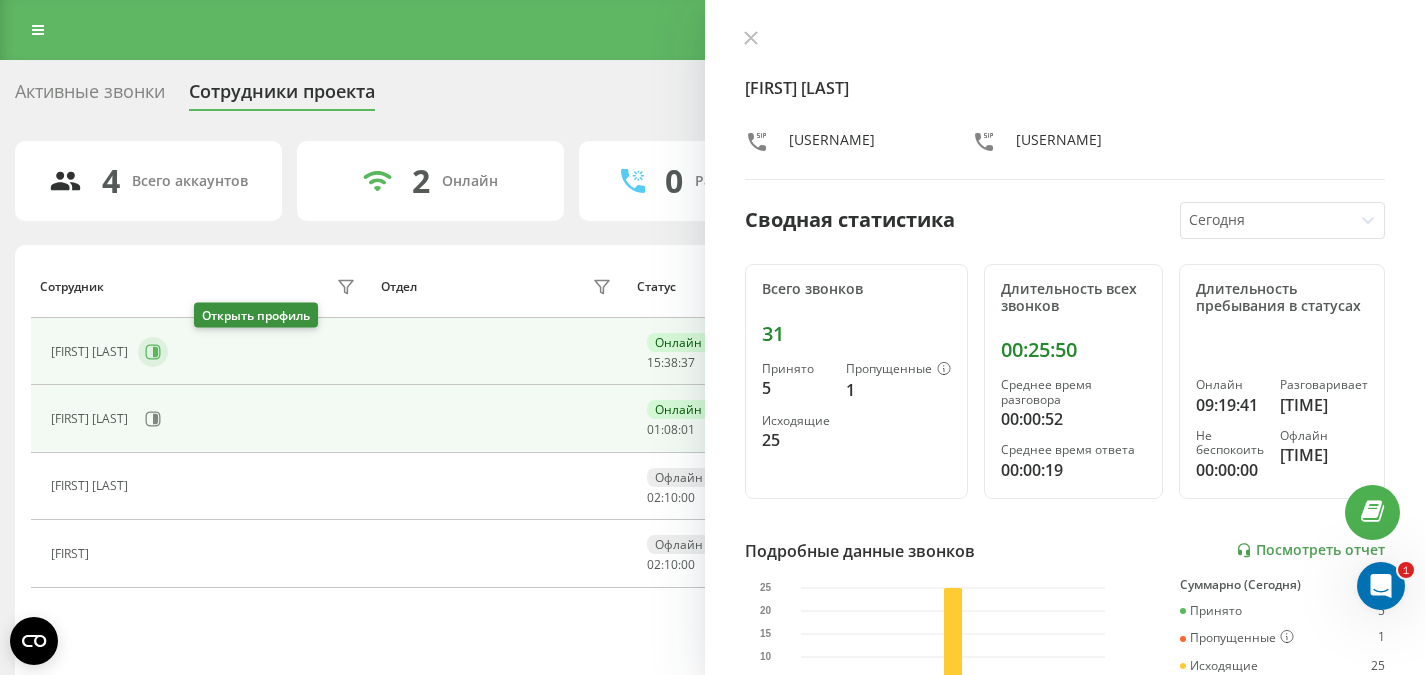 click 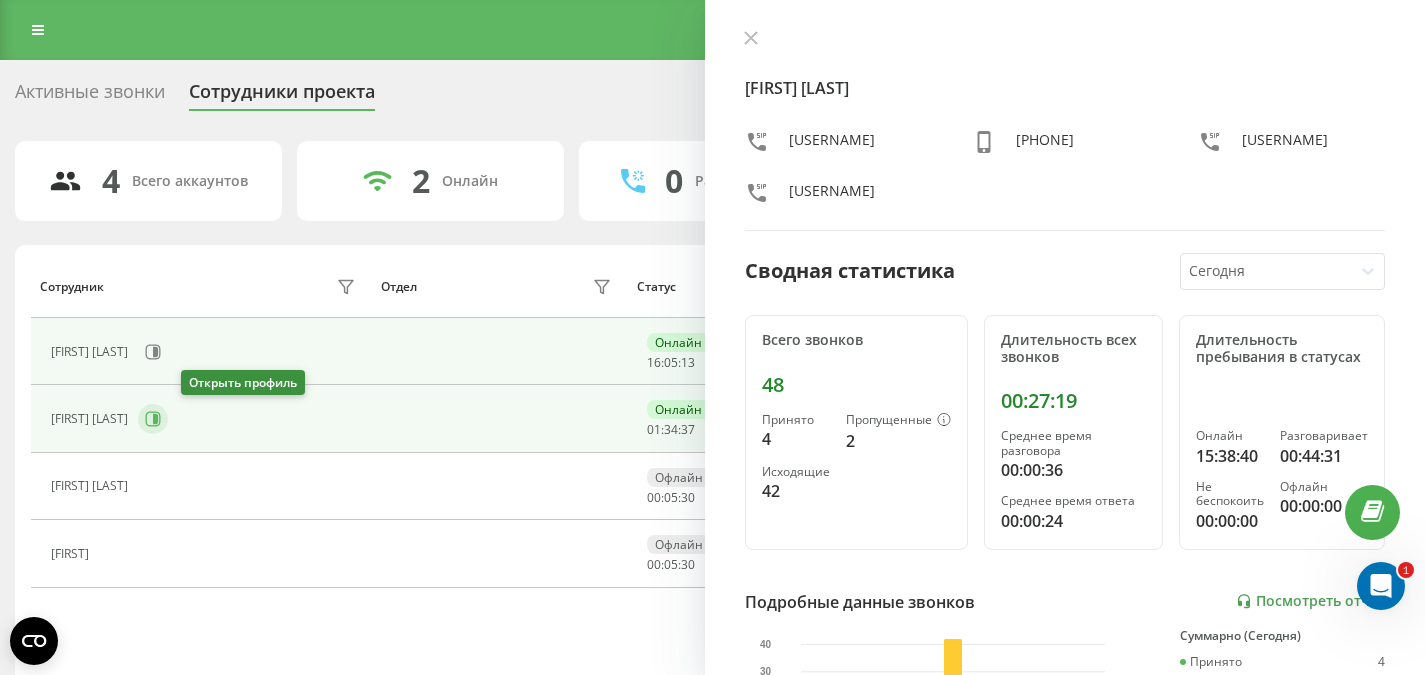 click 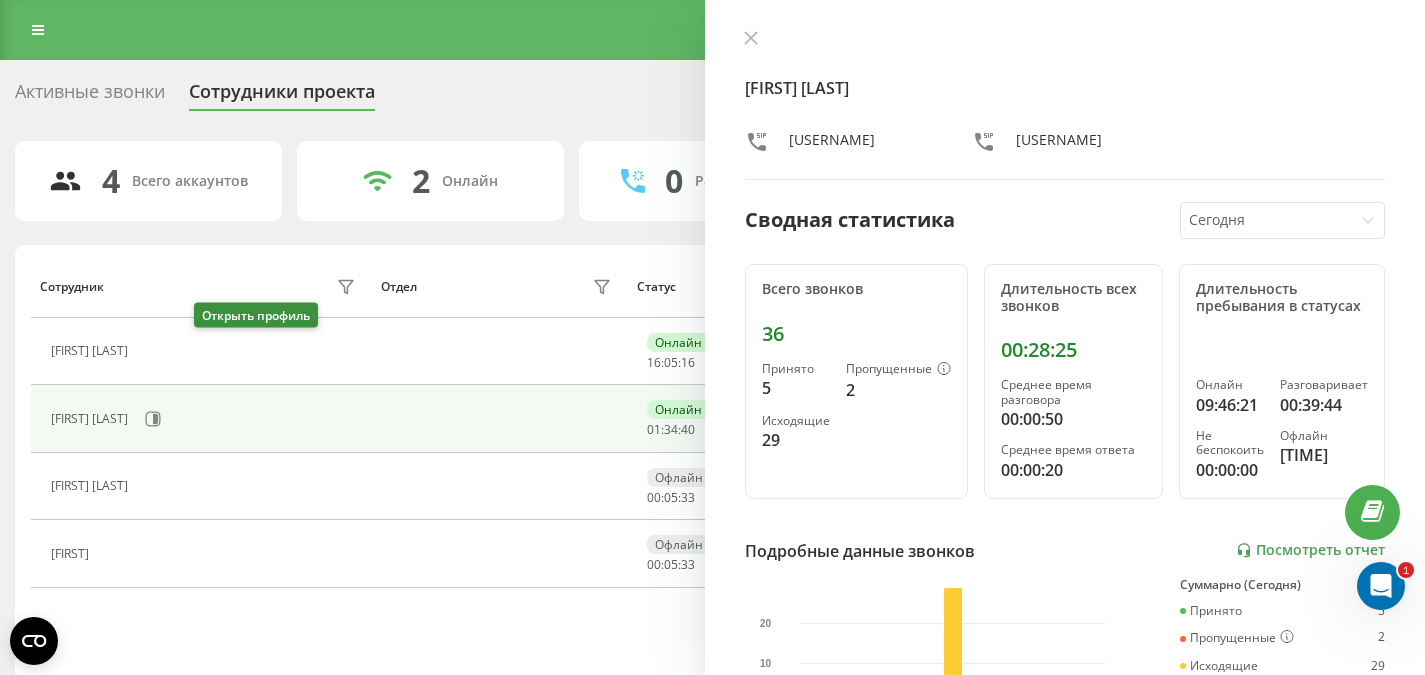 click 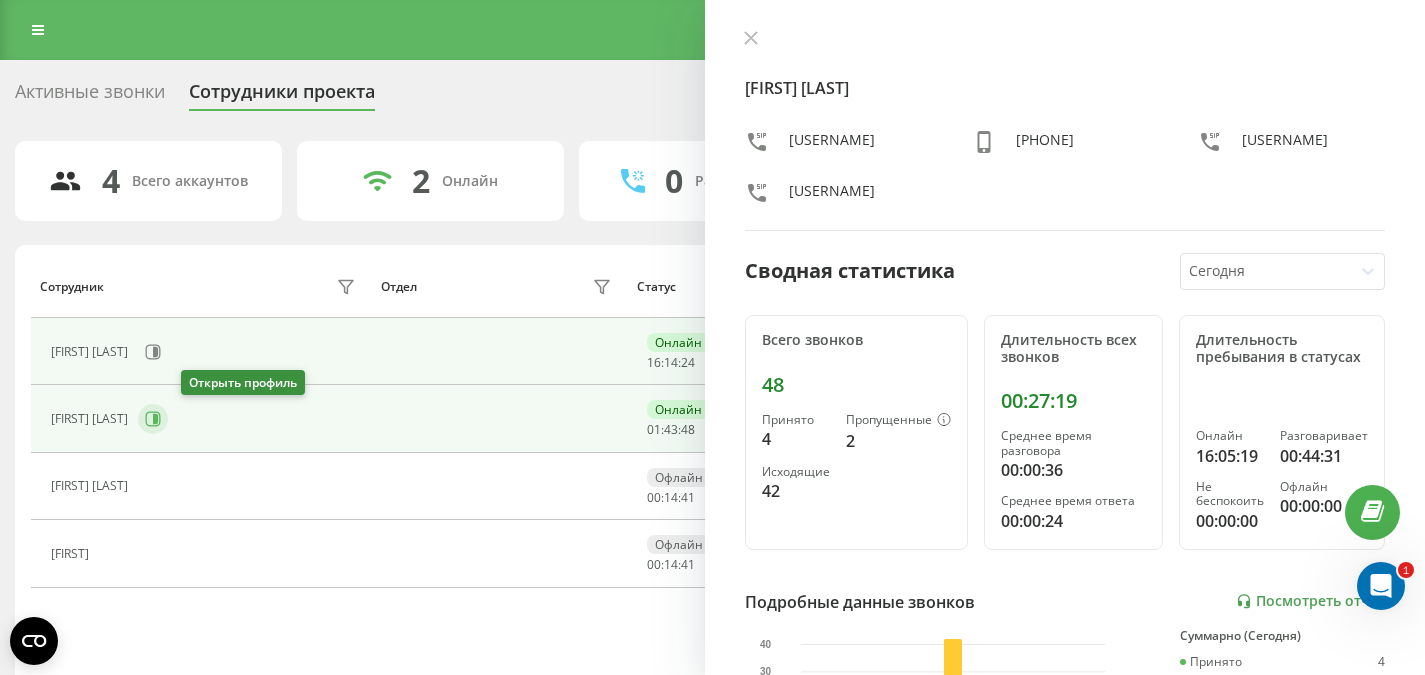 click at bounding box center [153, 419] 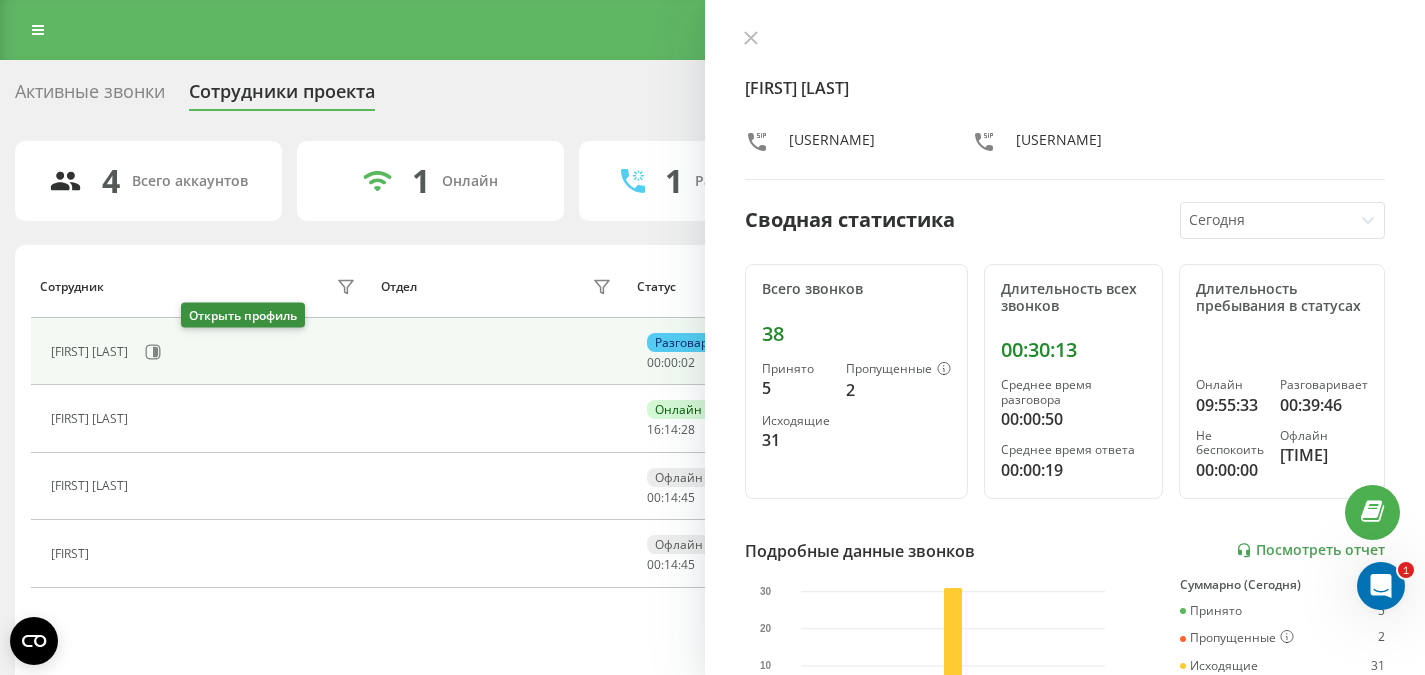 click 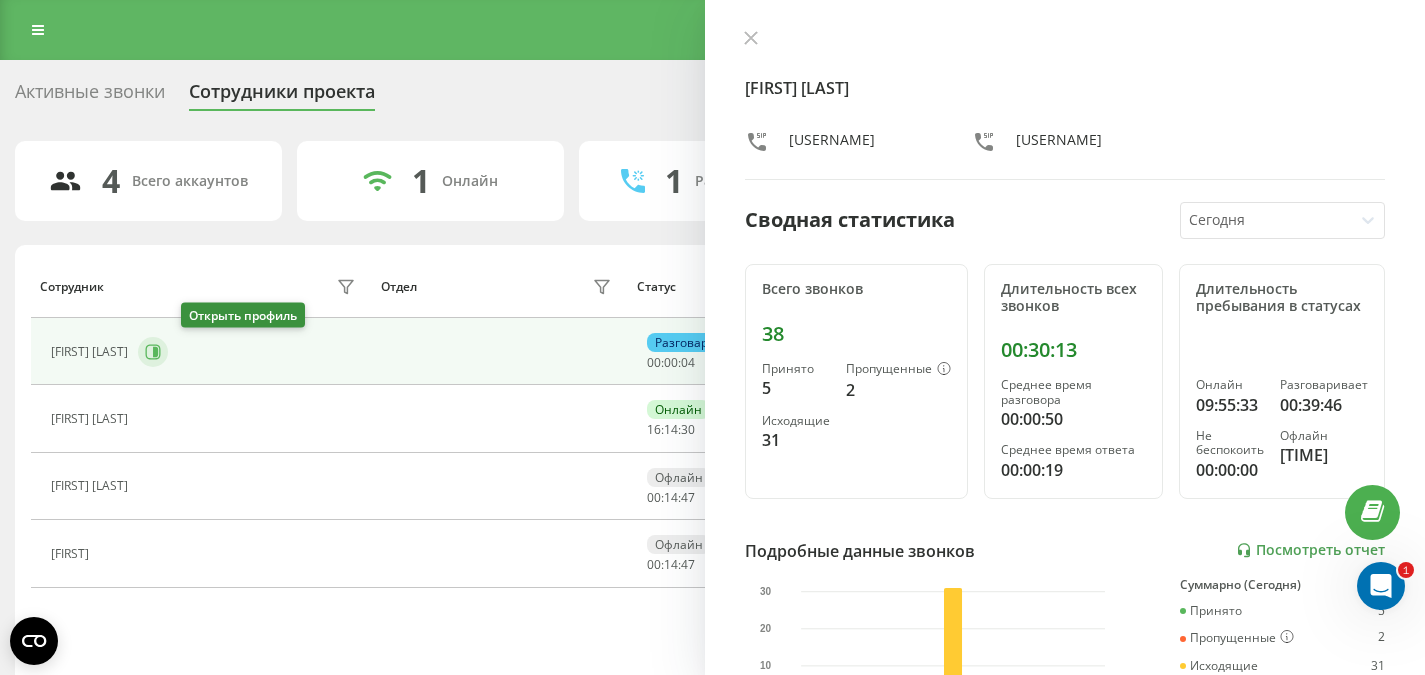 click 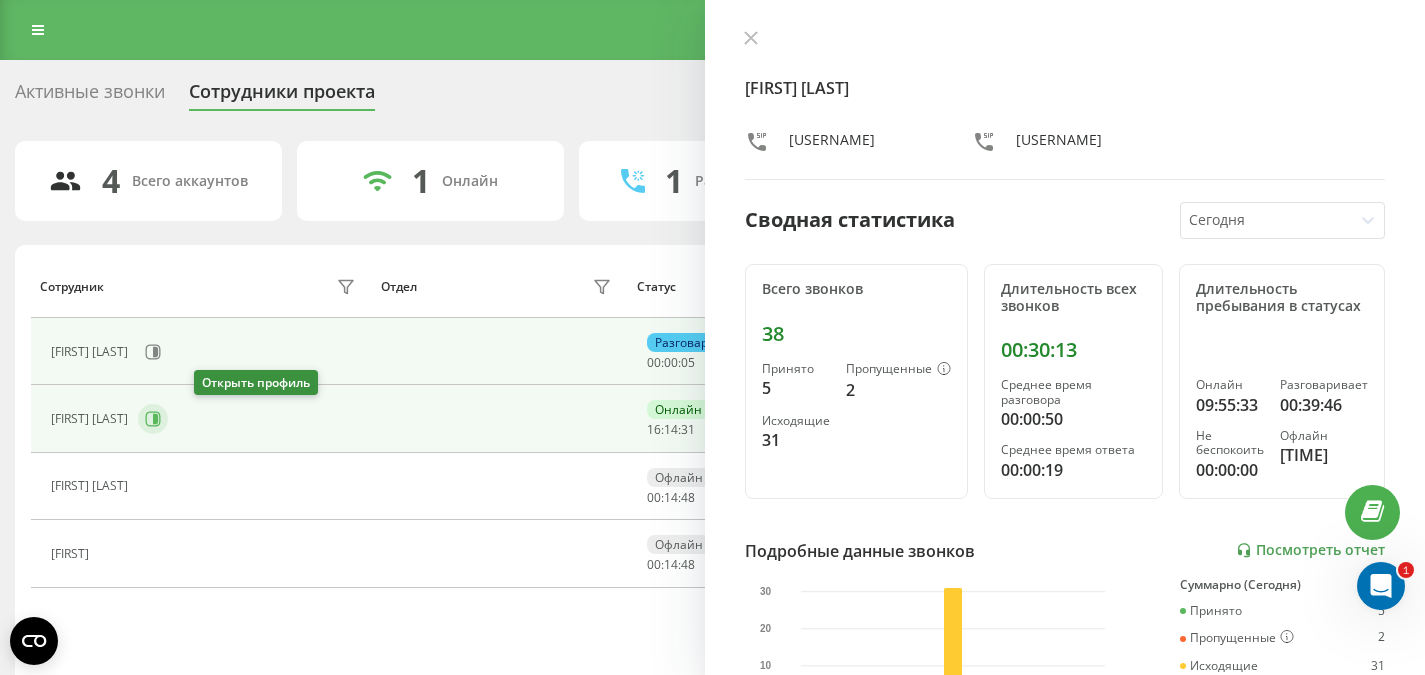 click at bounding box center [153, 419] 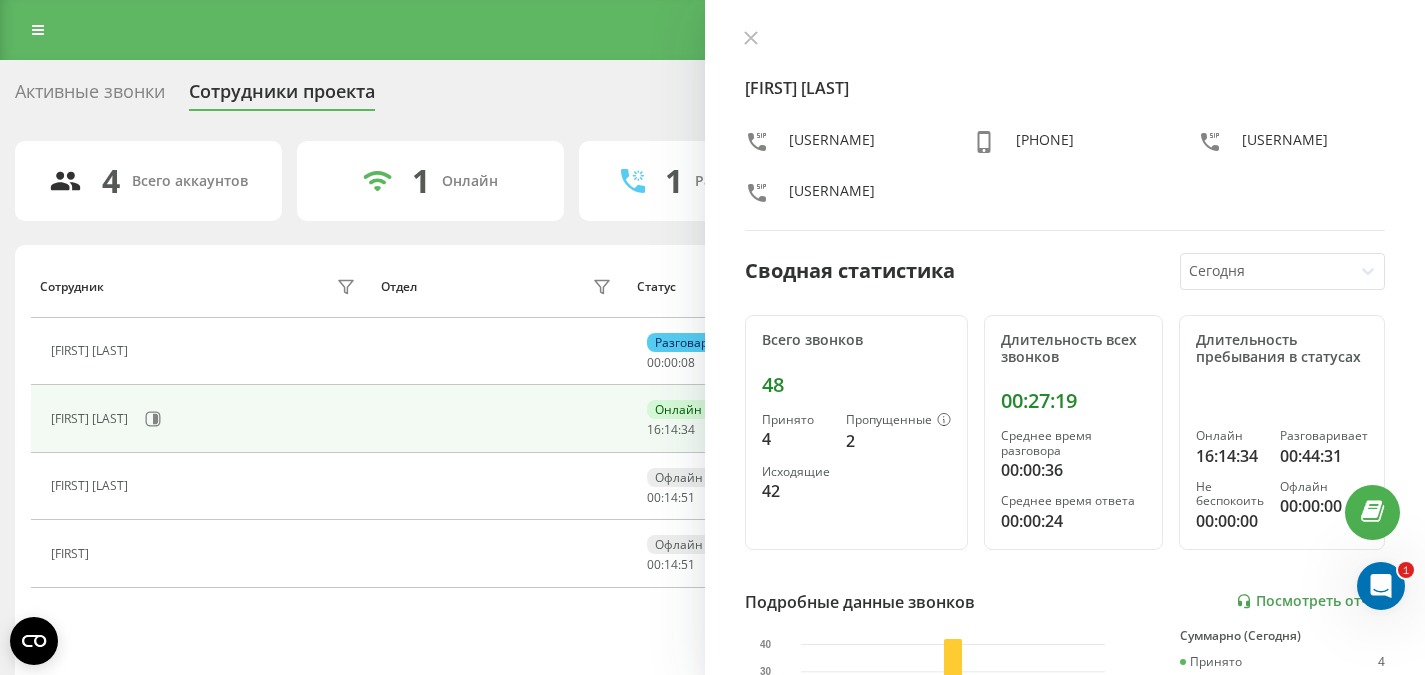click at bounding box center (1267, 271) 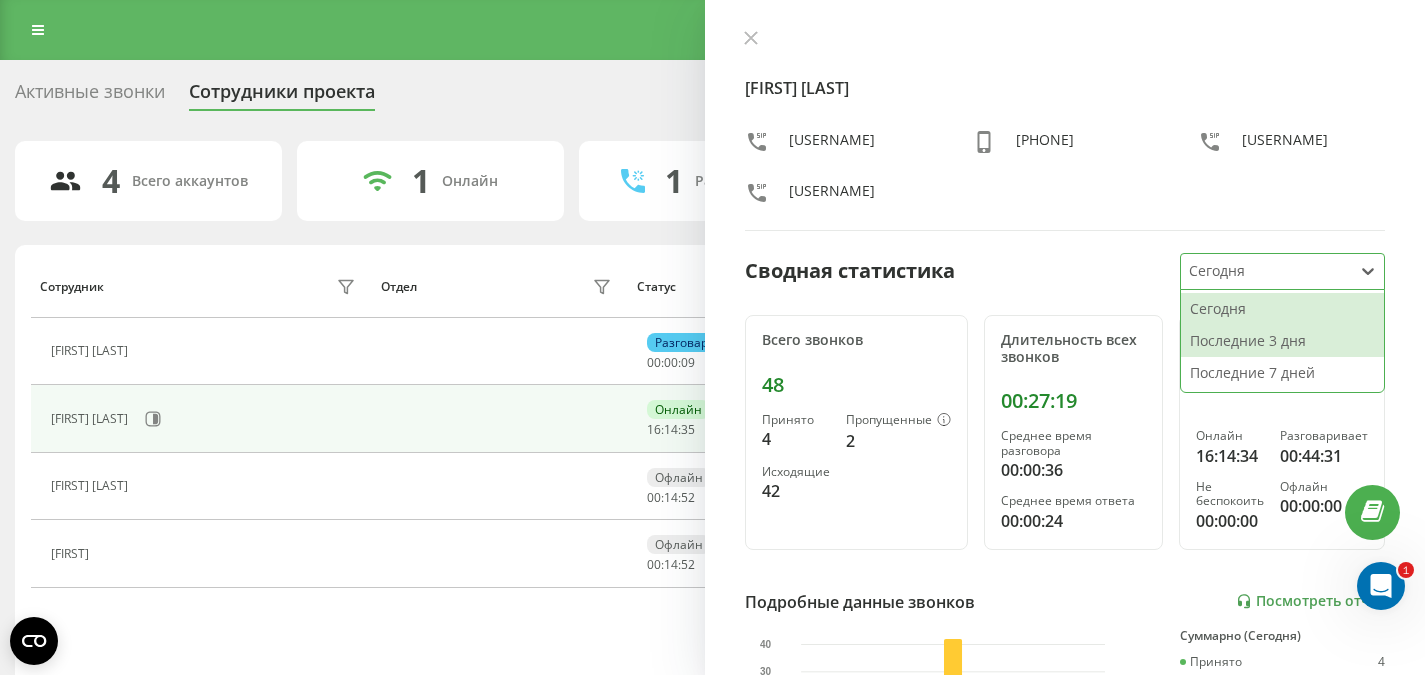 click on "Последние 3 дня" at bounding box center [1282, 341] 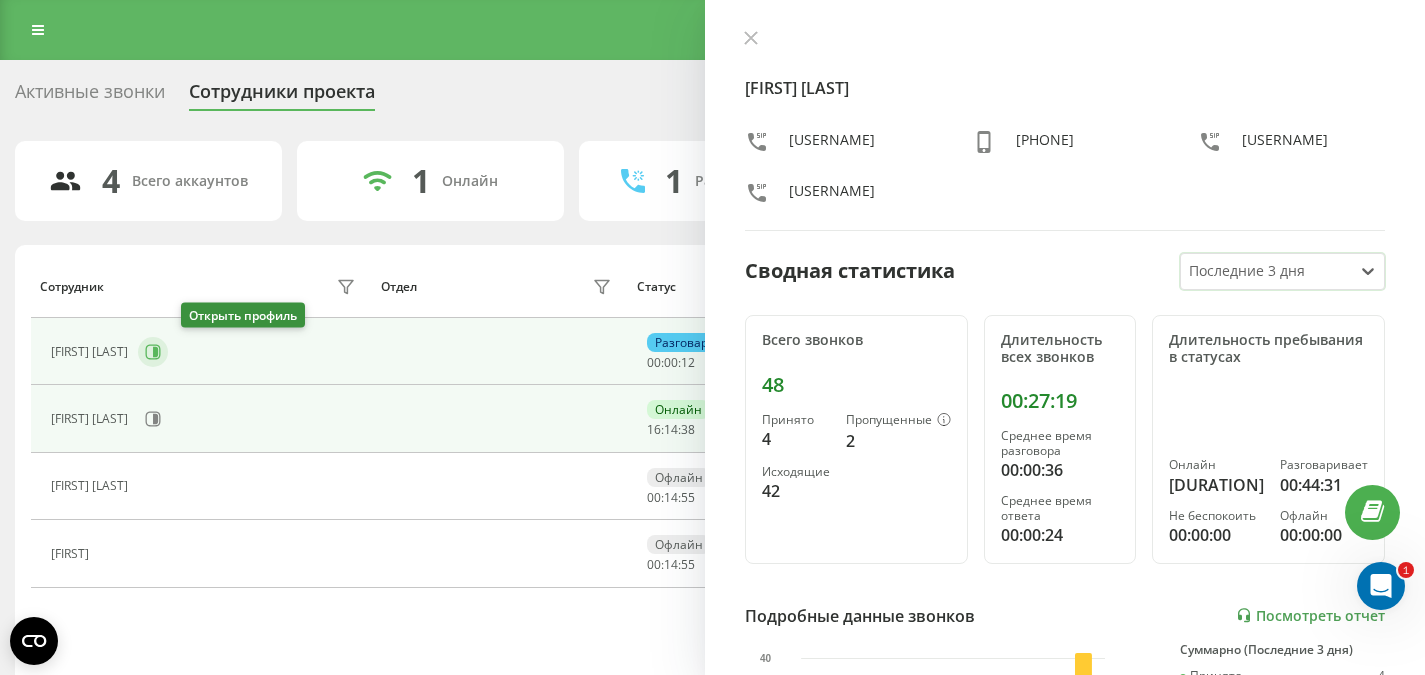 click 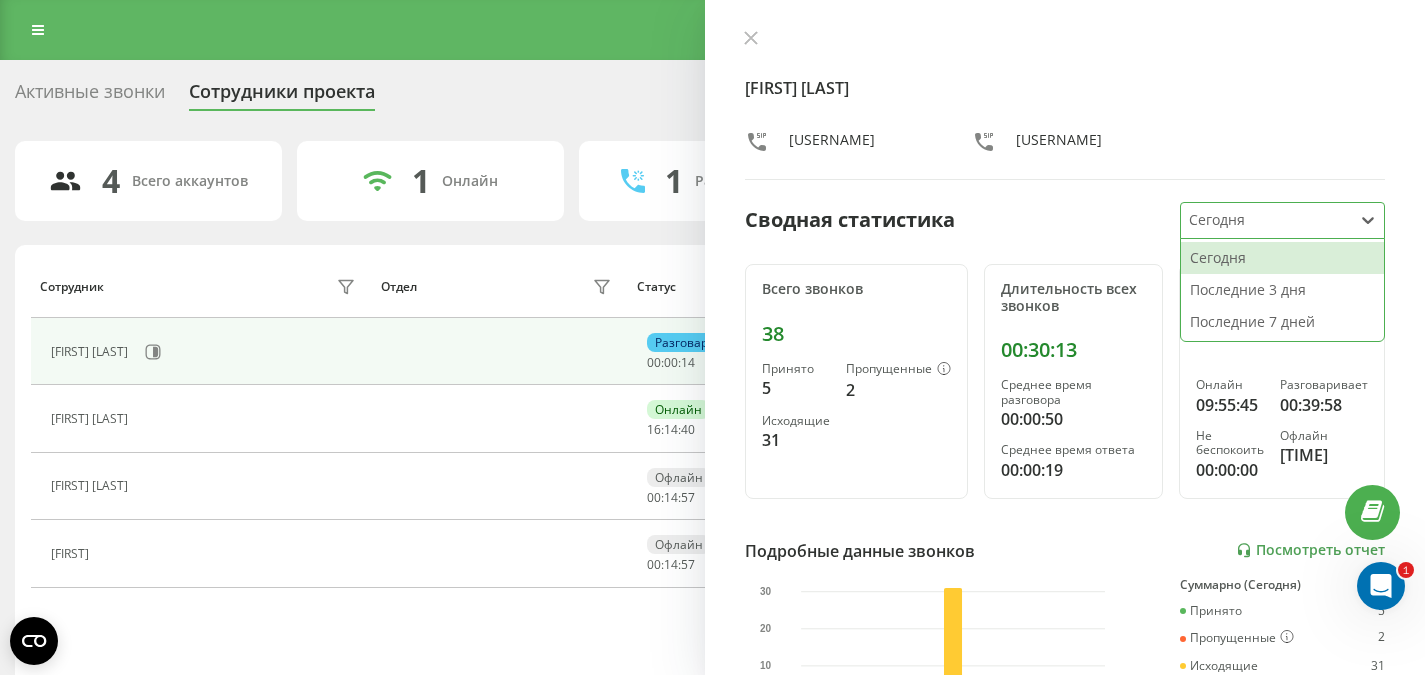 click at bounding box center (1267, 220) 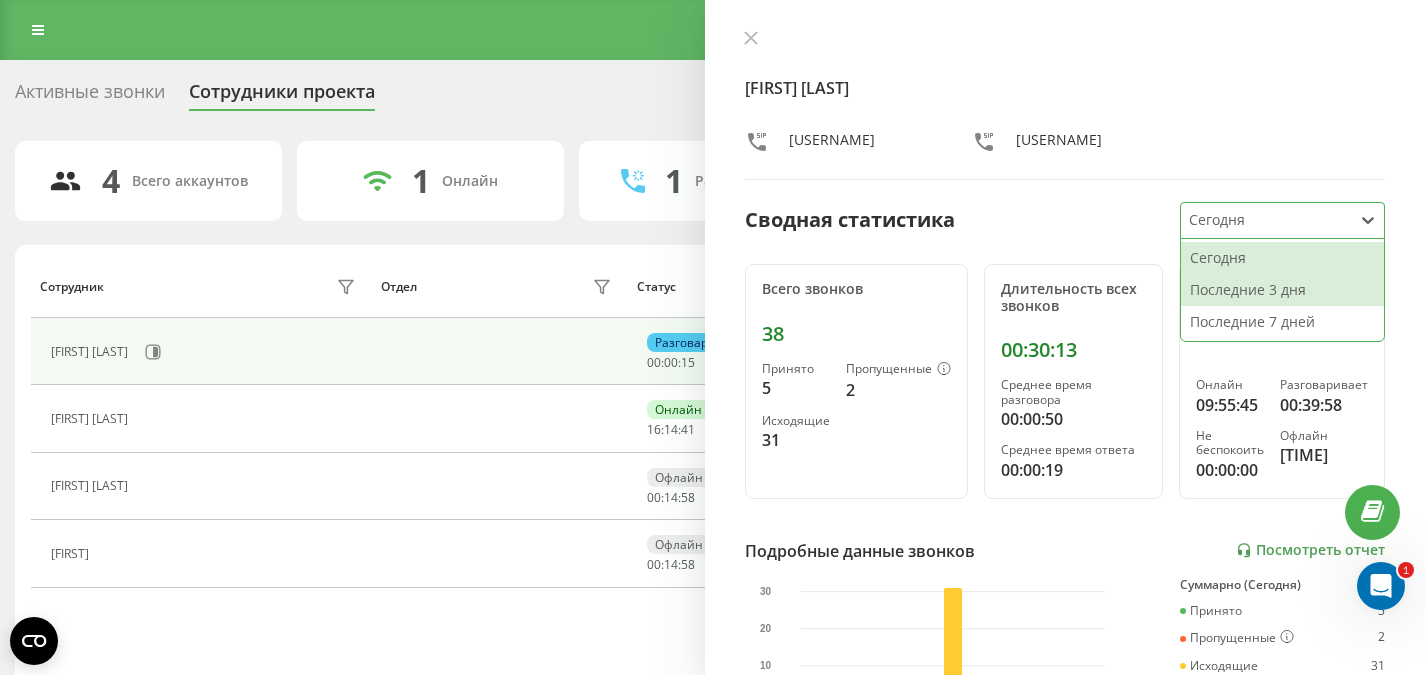 click on "Последние 3 дня" at bounding box center [1282, 290] 